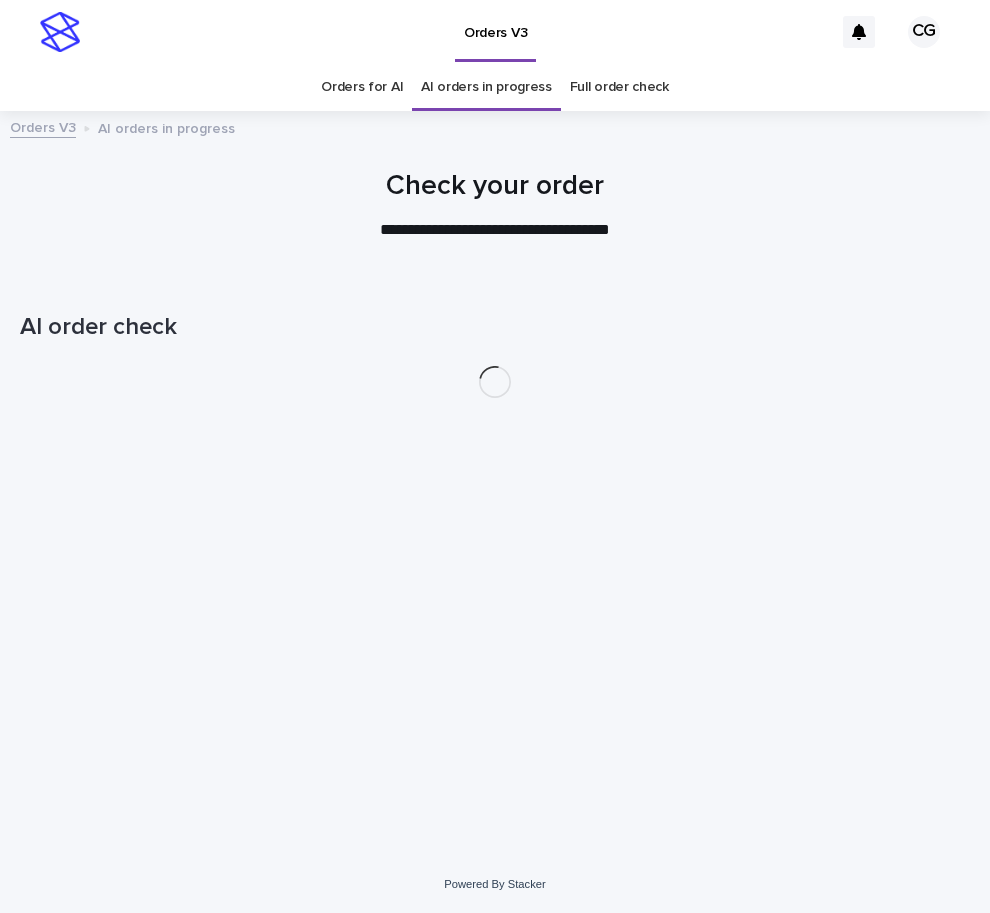 scroll, scrollTop: 0, scrollLeft: 0, axis: both 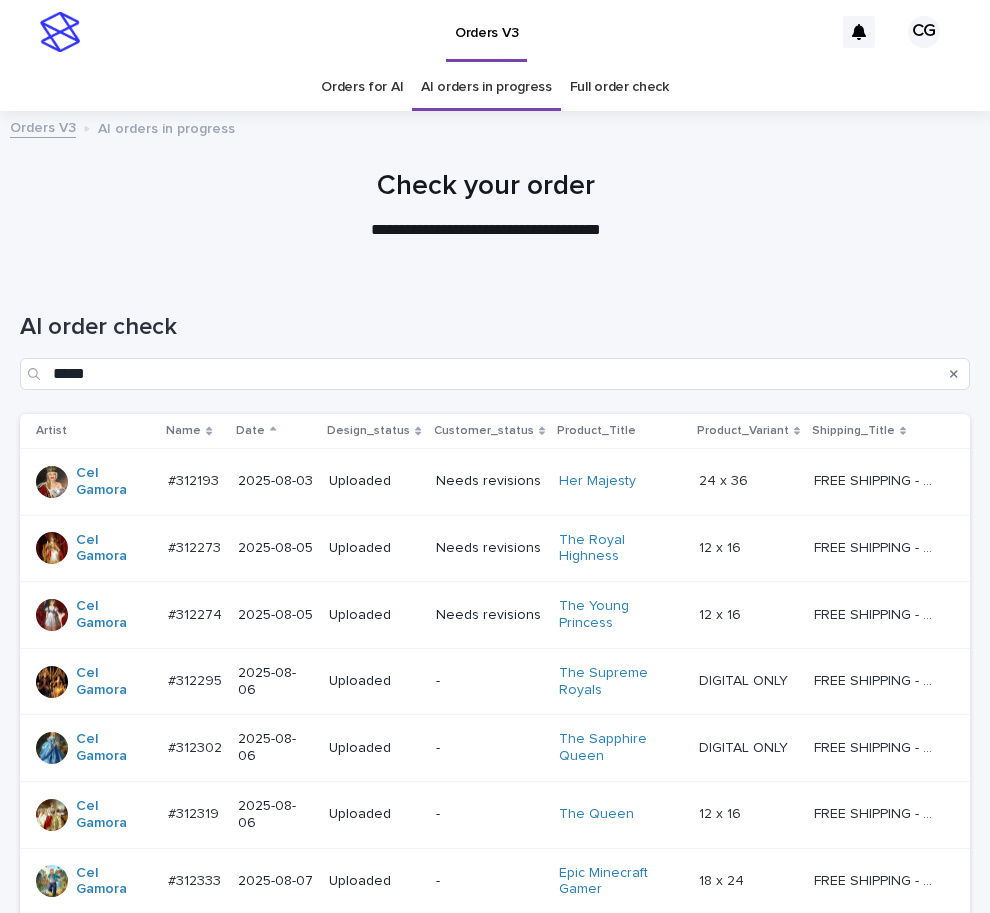 click on "Orders for AI" at bounding box center (362, 87) 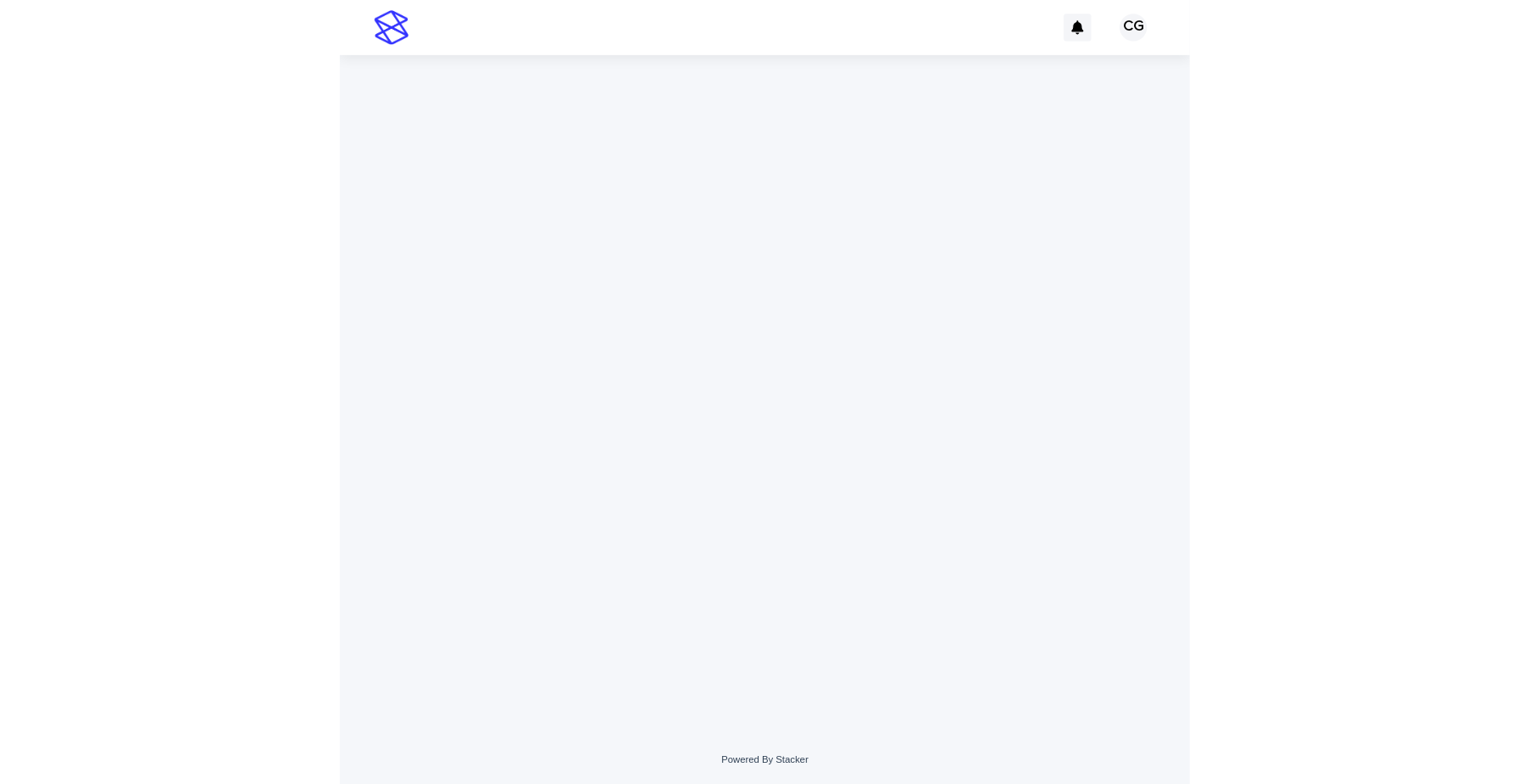 scroll, scrollTop: 0, scrollLeft: 0, axis: both 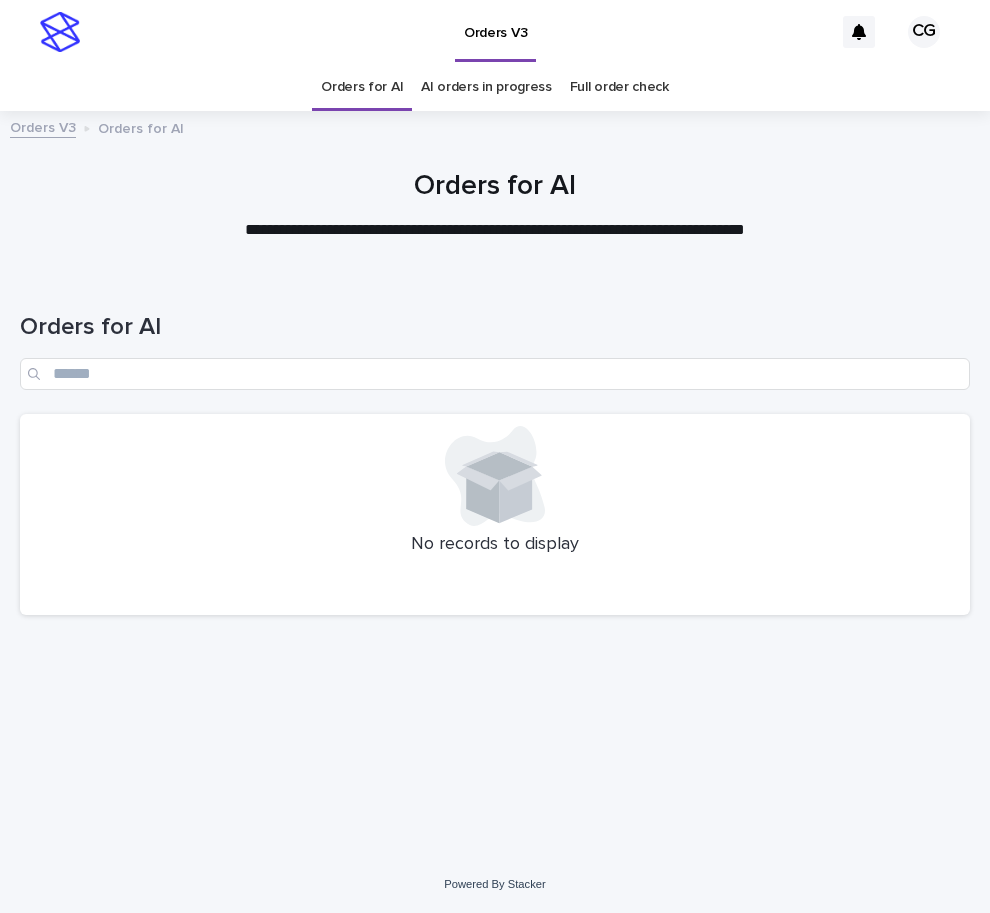click on "Orders for AI AI orders in progress Full order check" at bounding box center (495, 87) 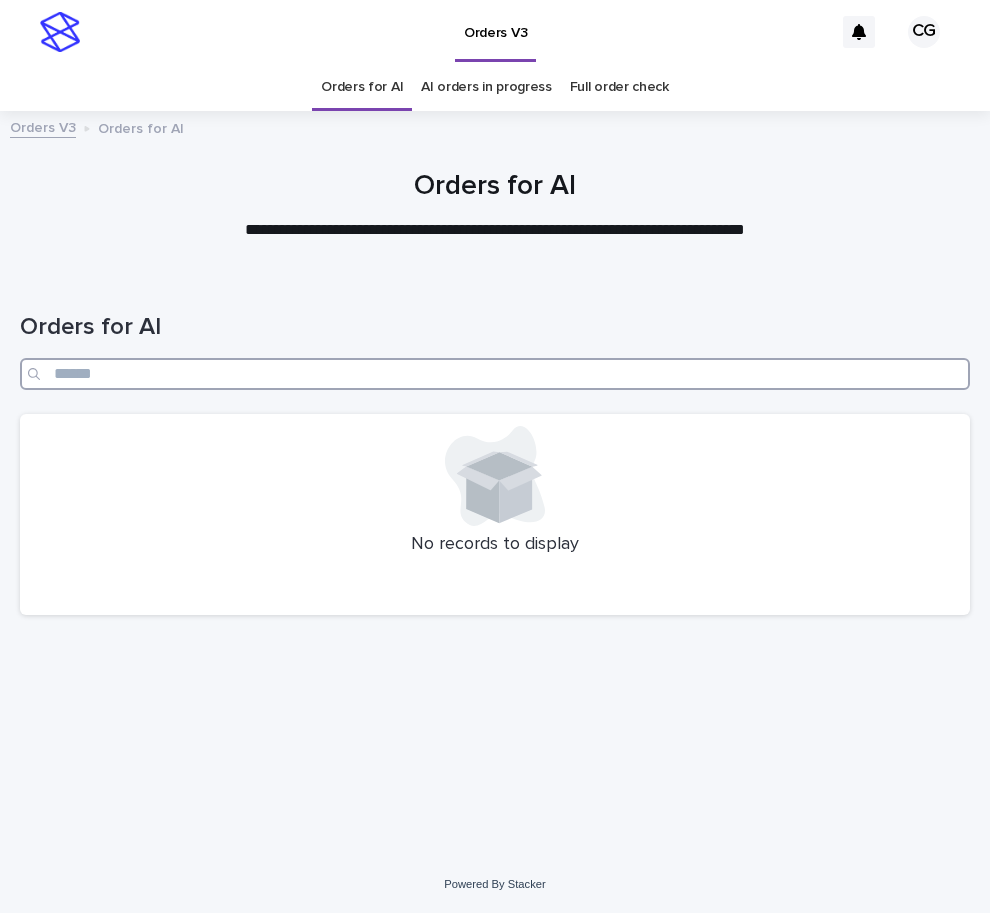 click at bounding box center (495, 374) 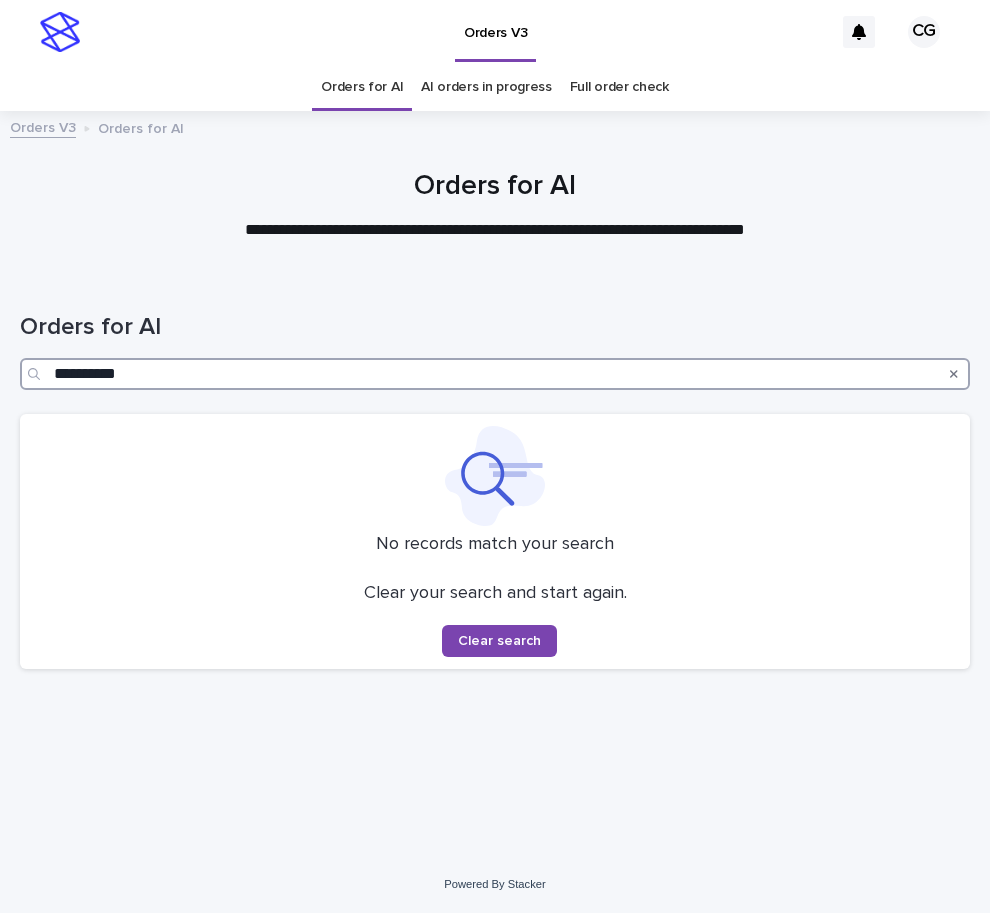 type on "**********" 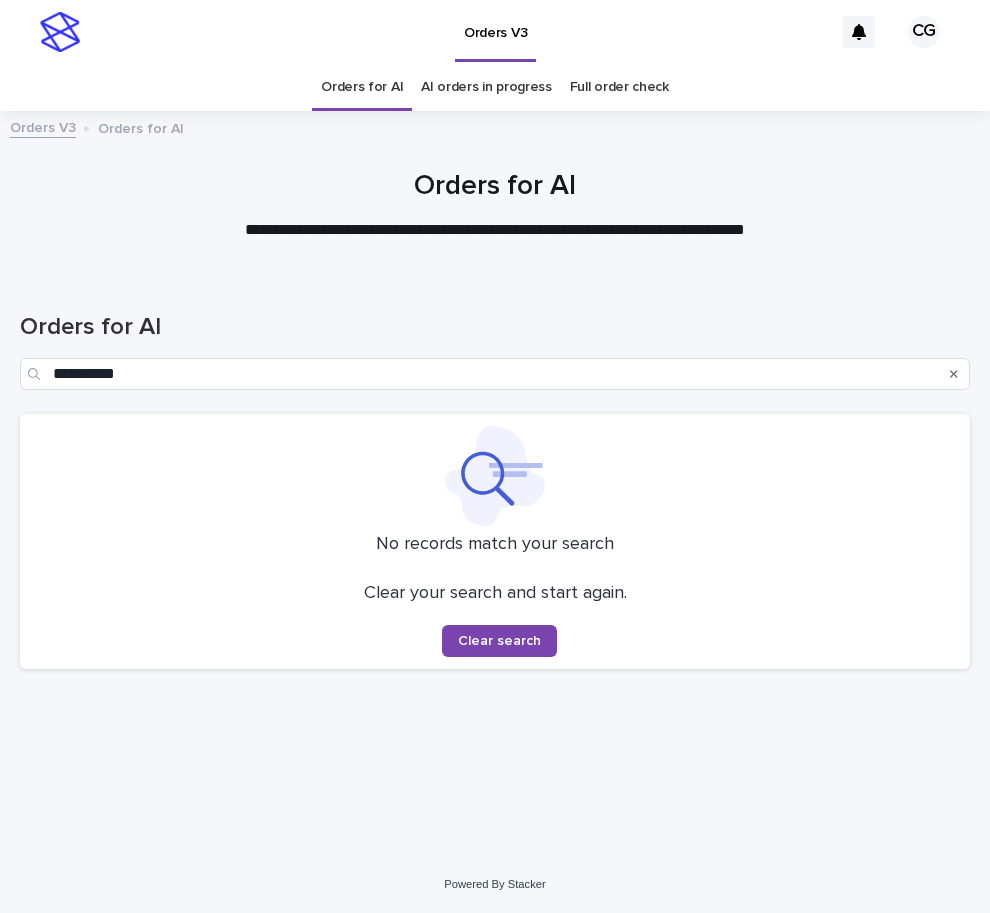 click 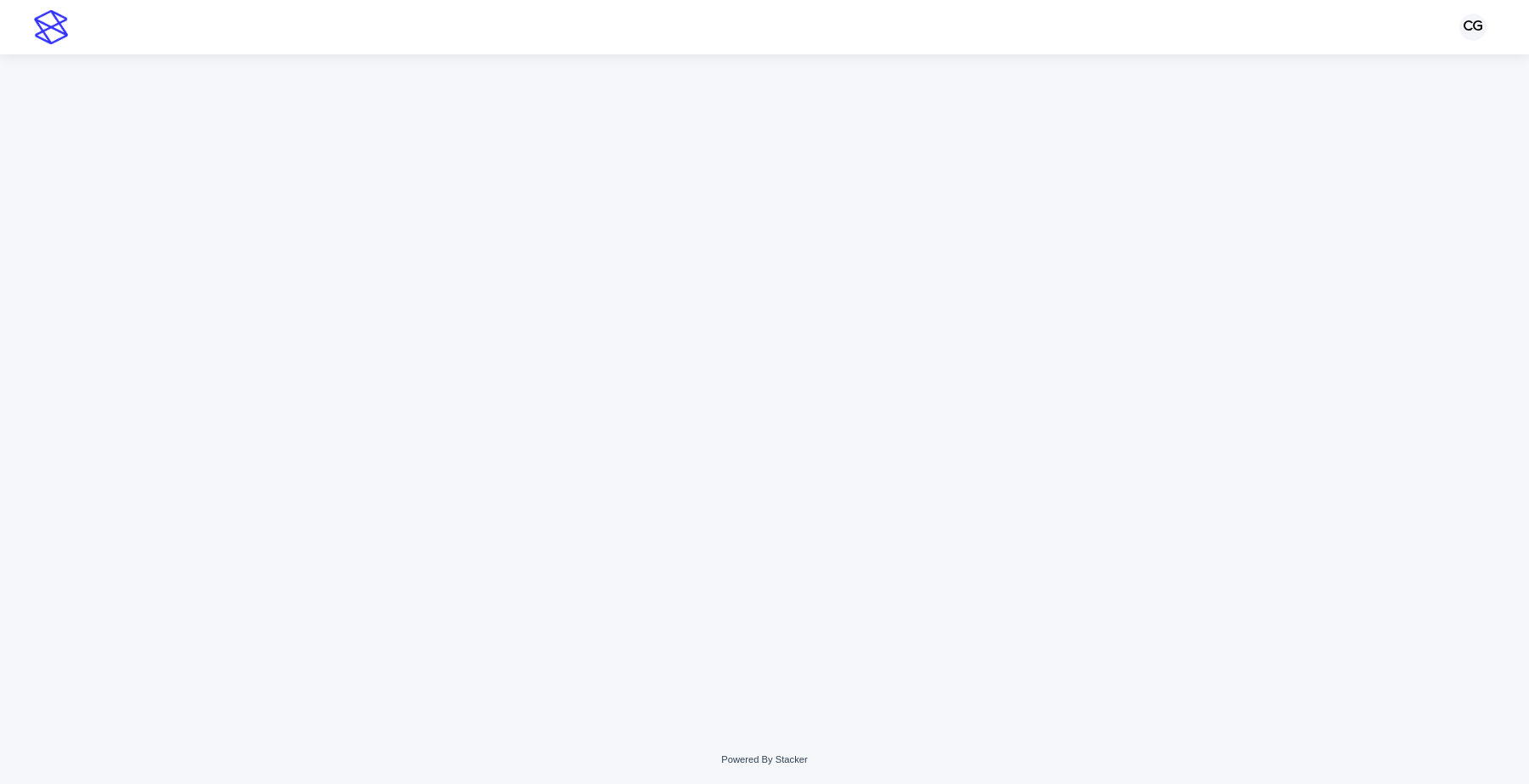 scroll, scrollTop: 0, scrollLeft: 0, axis: both 